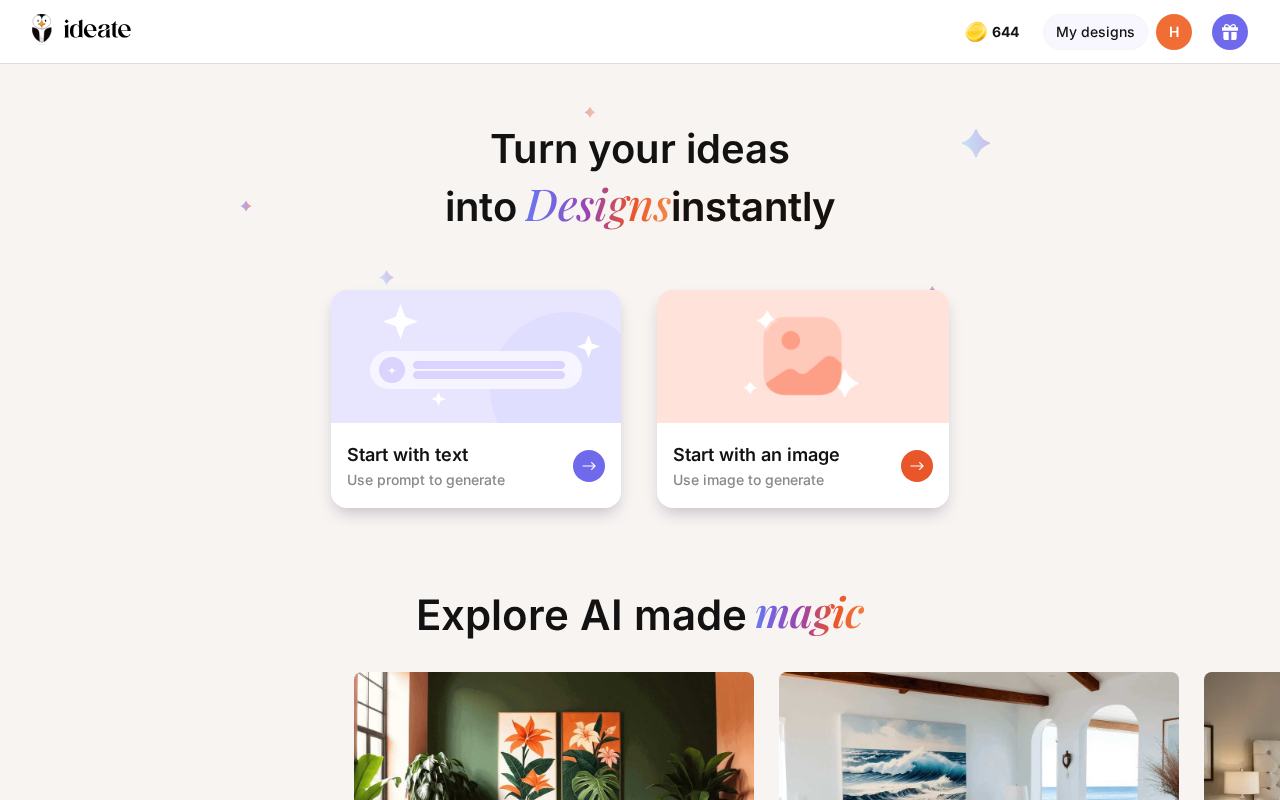 scroll, scrollTop: 0, scrollLeft: 0, axis: both 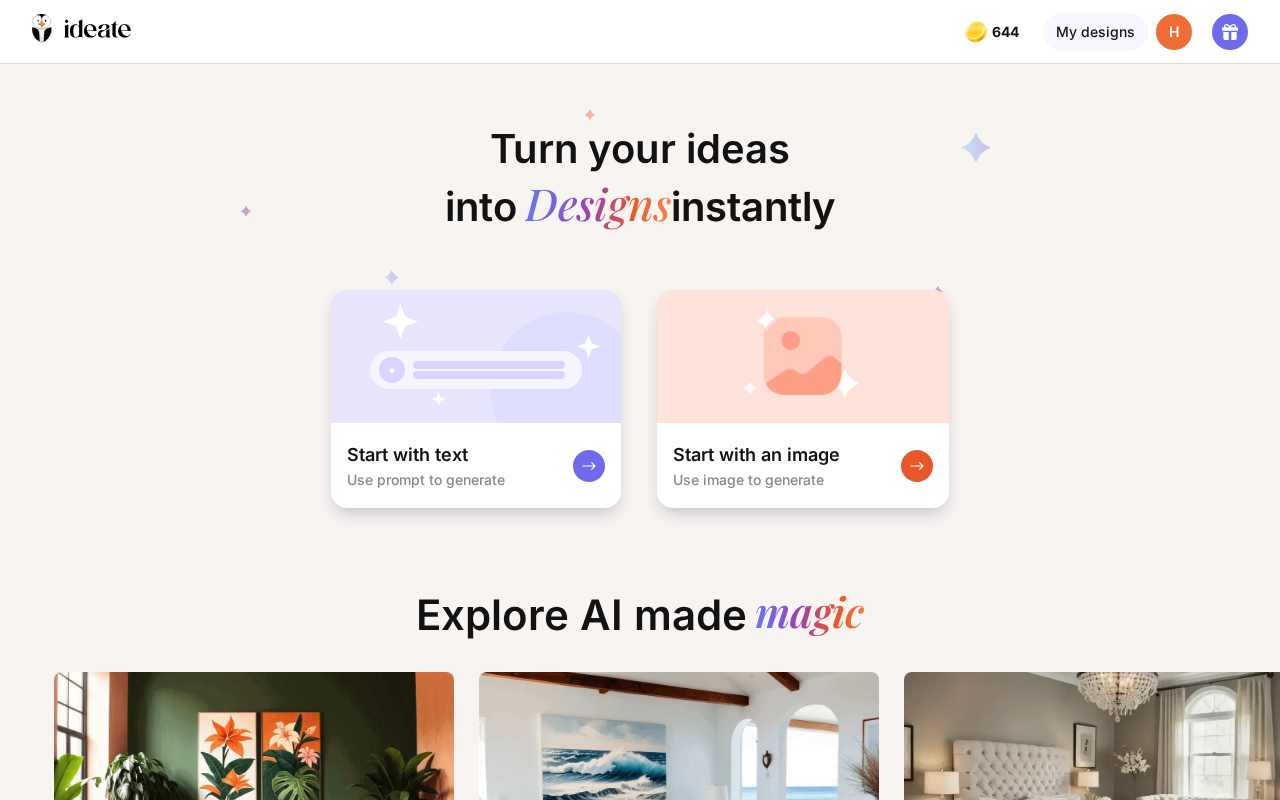 click at bounding box center [803, 356] 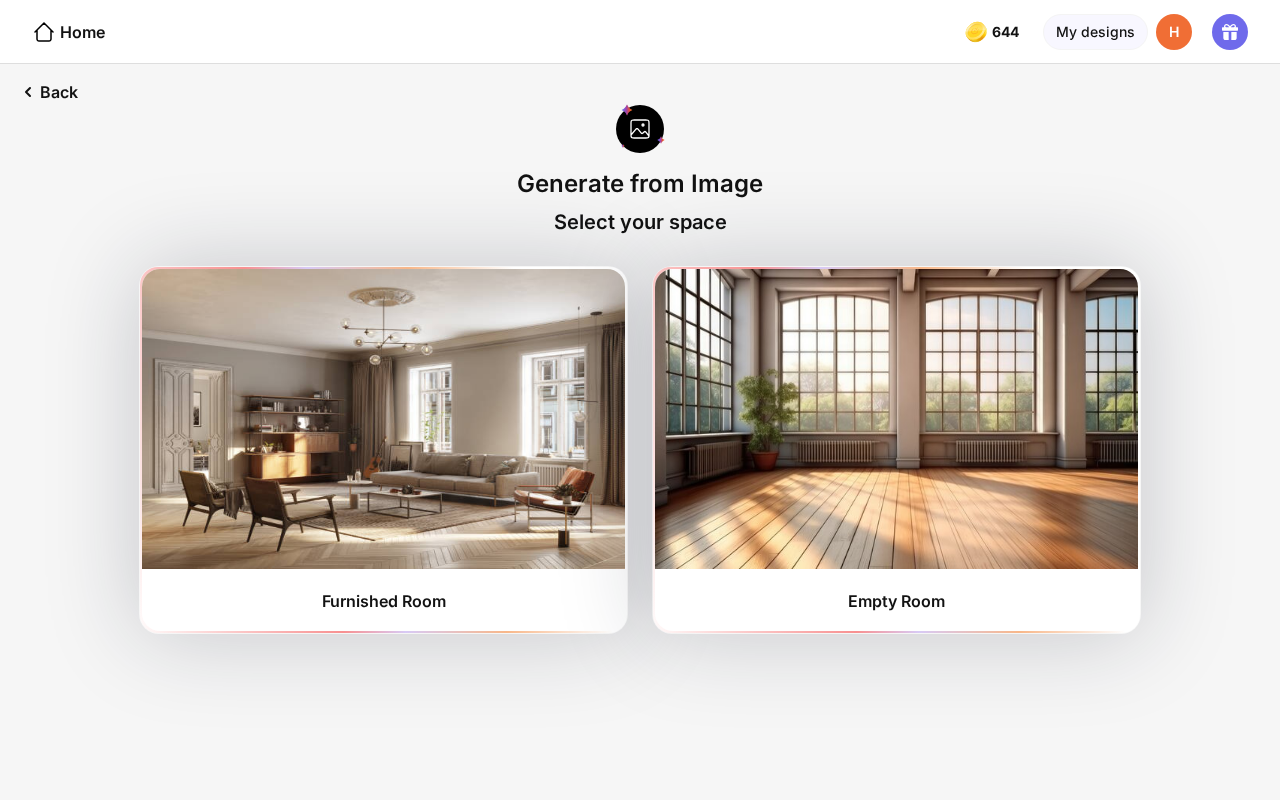 click at bounding box center [896, 419] 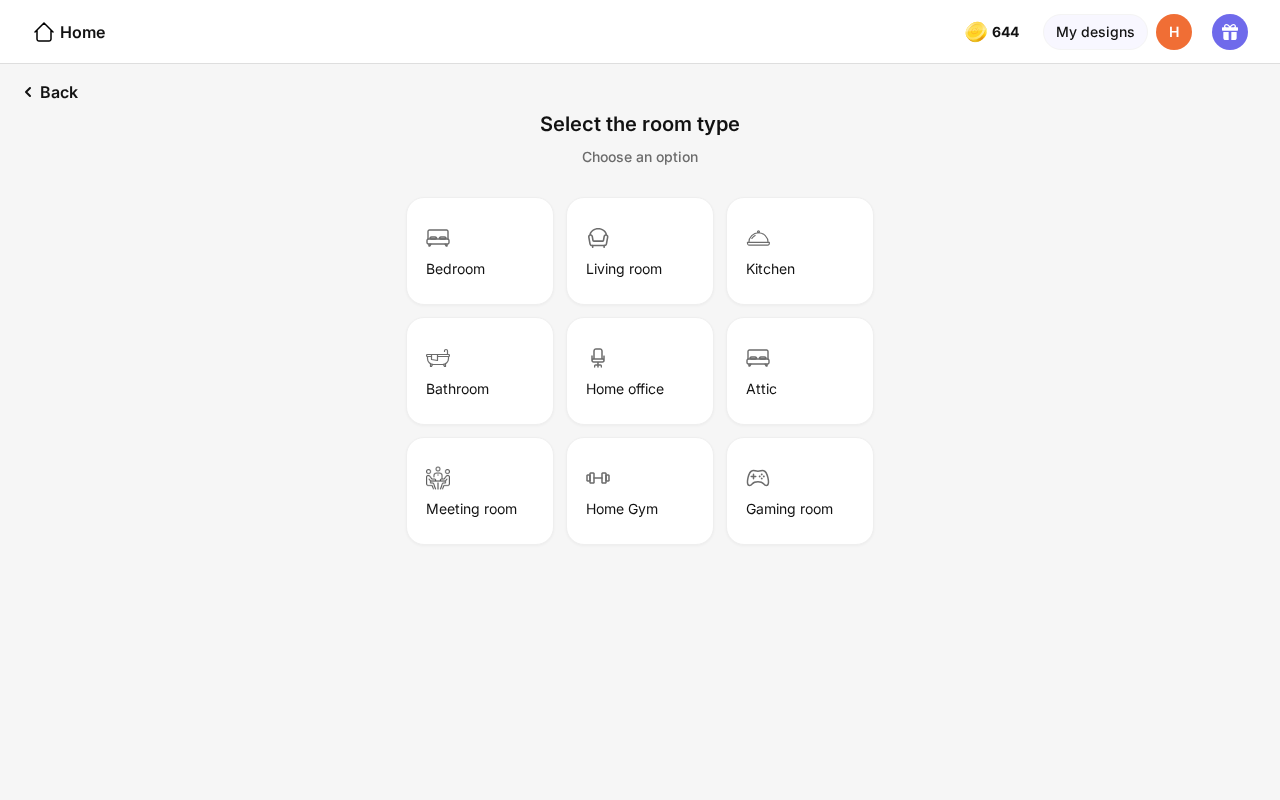 click on "Bedroom" at bounding box center [480, 251] 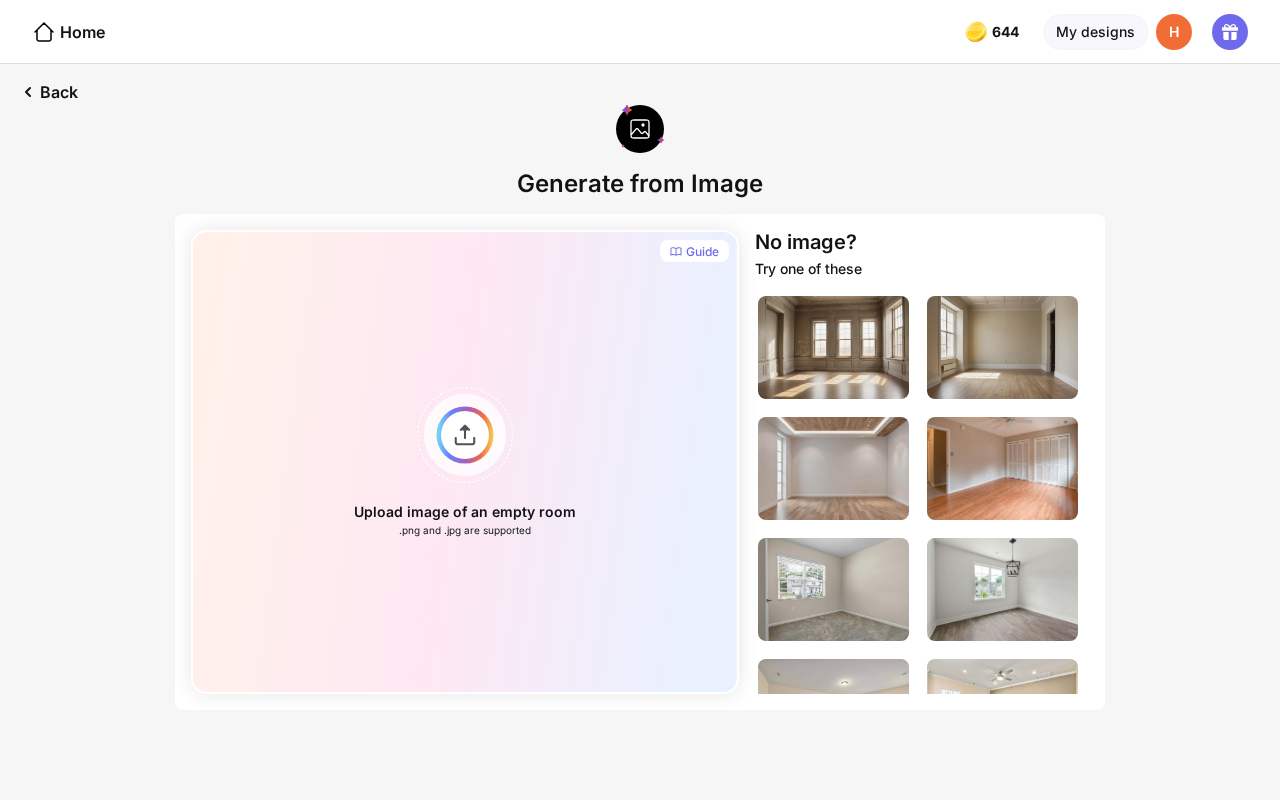 click on "Upload image of an empty room .png and .jpg are supported" at bounding box center (465, 462) 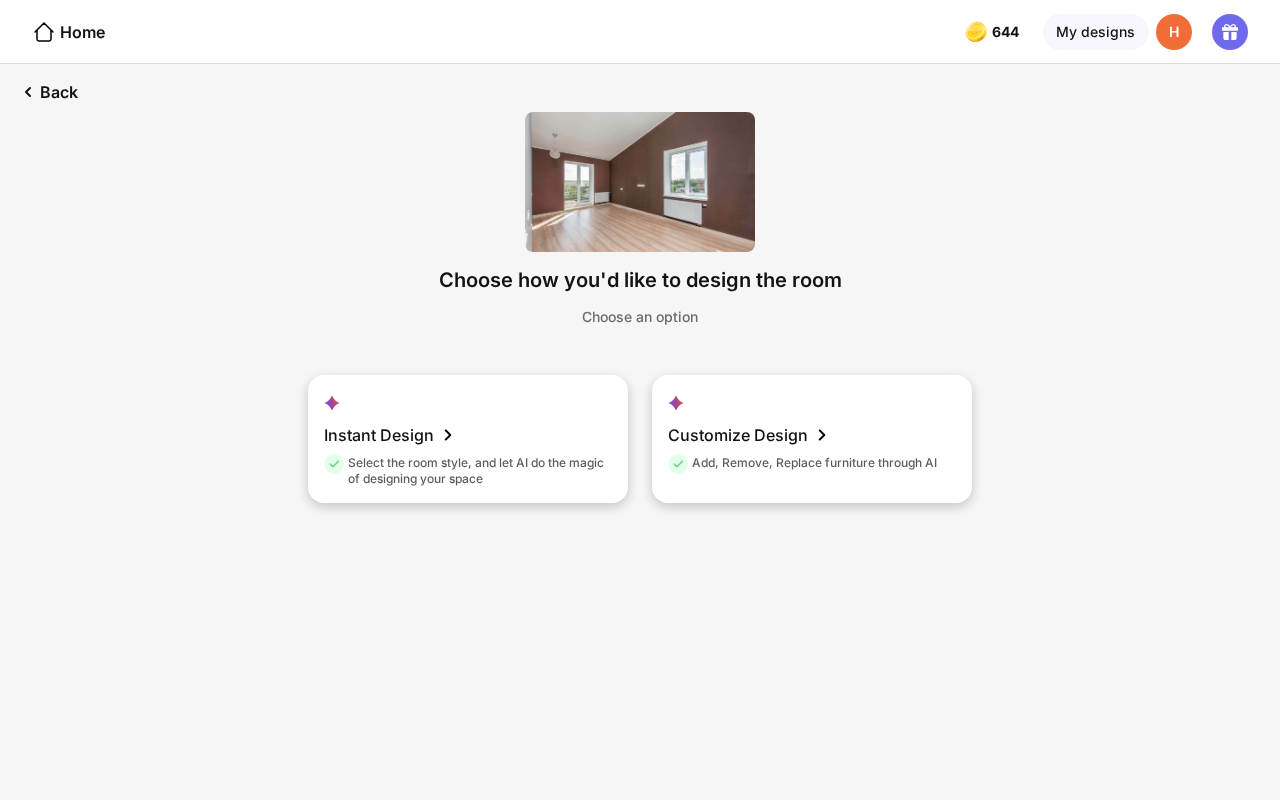 click on "Customize Design" at bounding box center (751, 435) 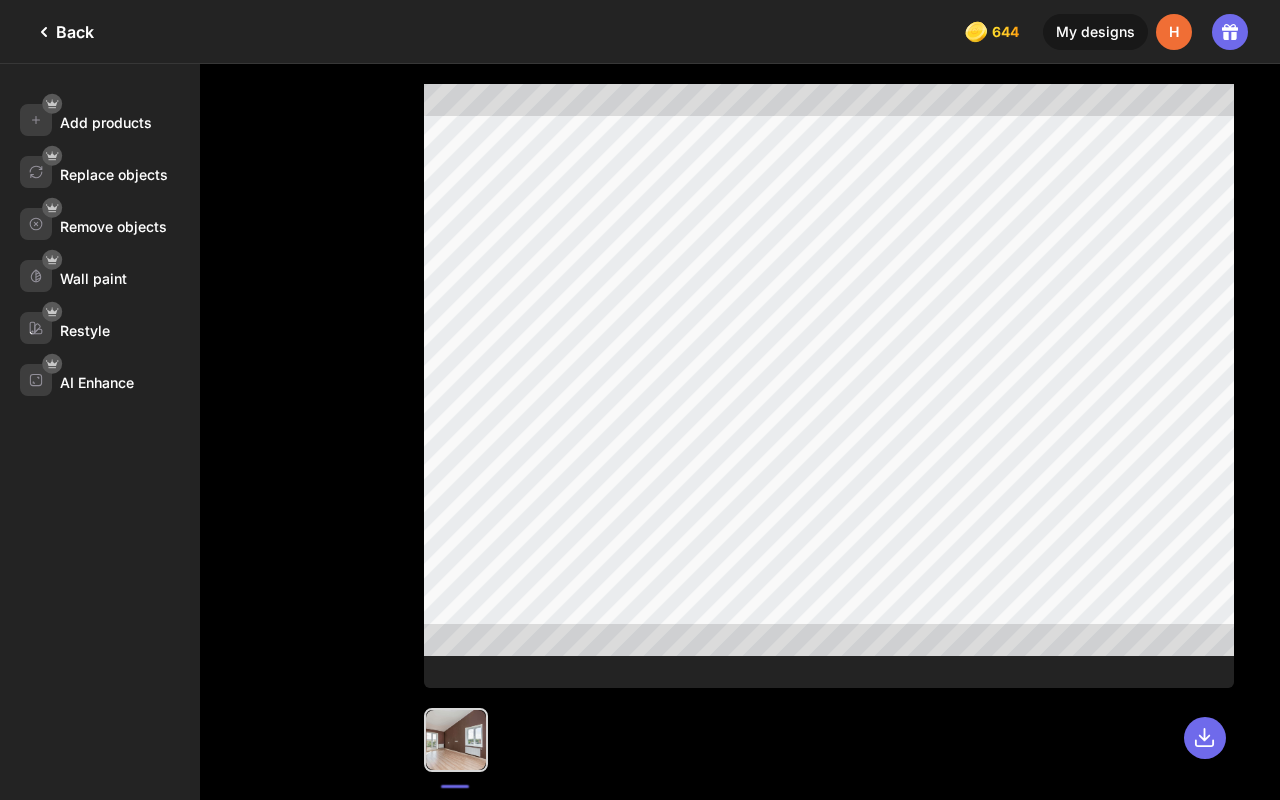 click on "Wall paint" 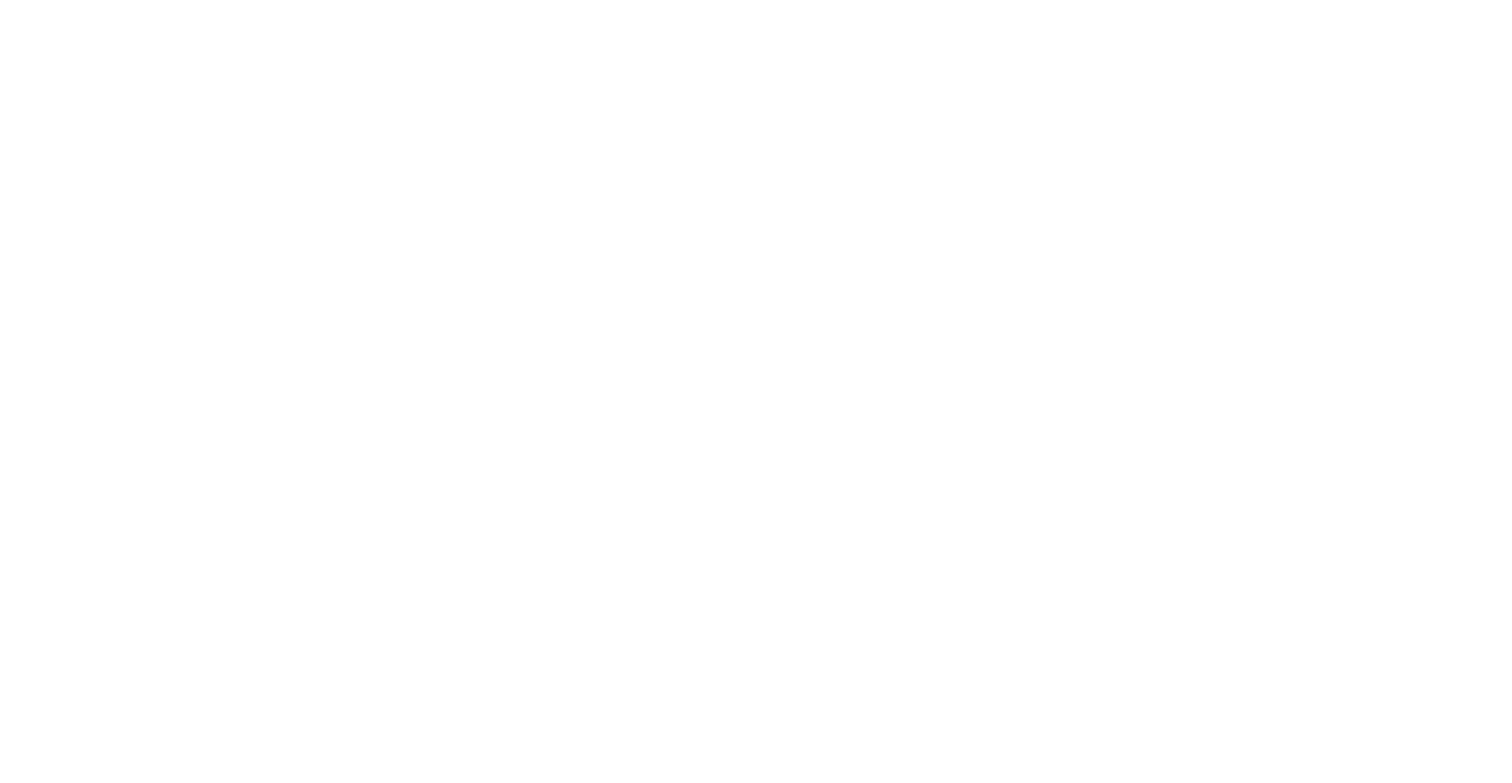 scroll, scrollTop: 0, scrollLeft: 0, axis: both 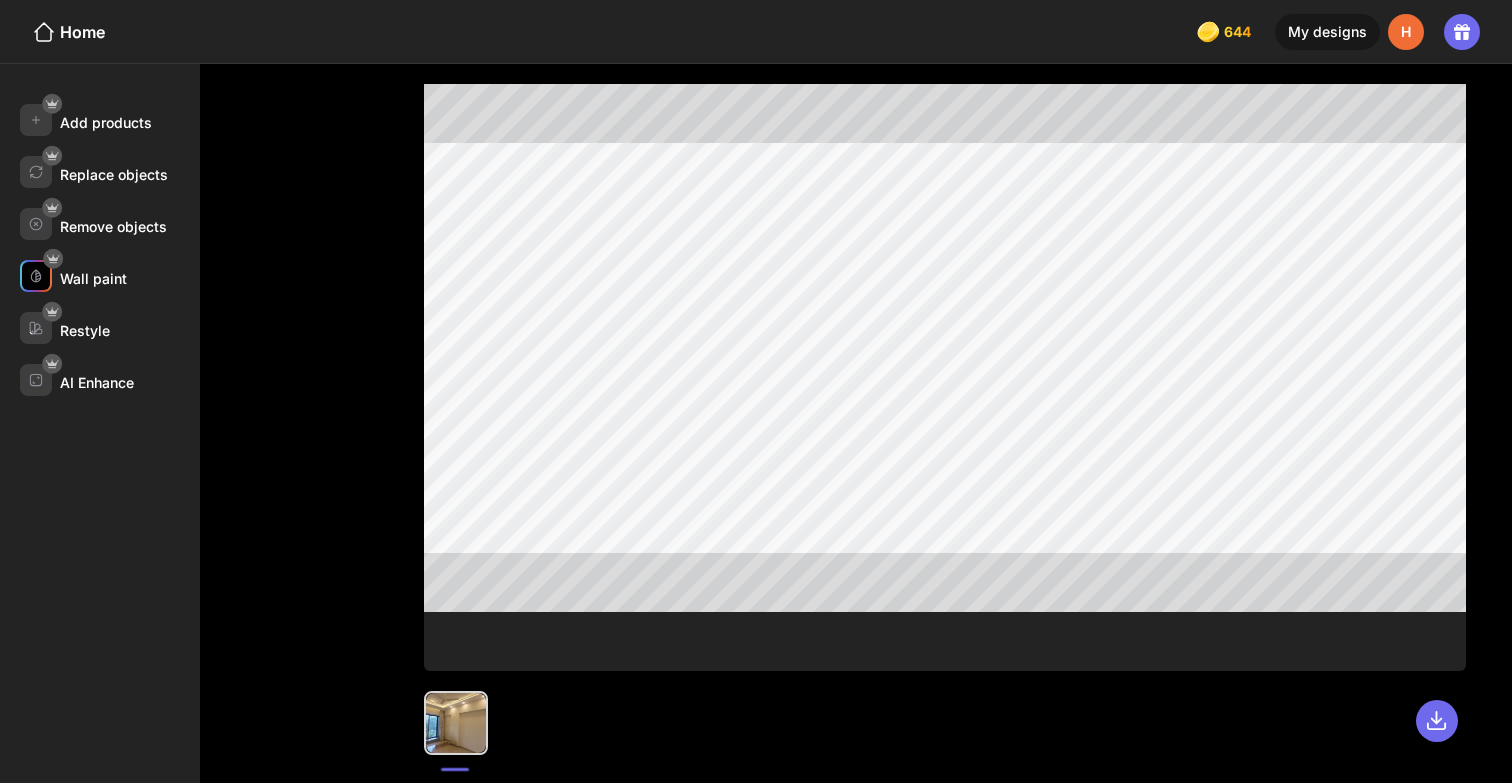 click on "Wall paint" 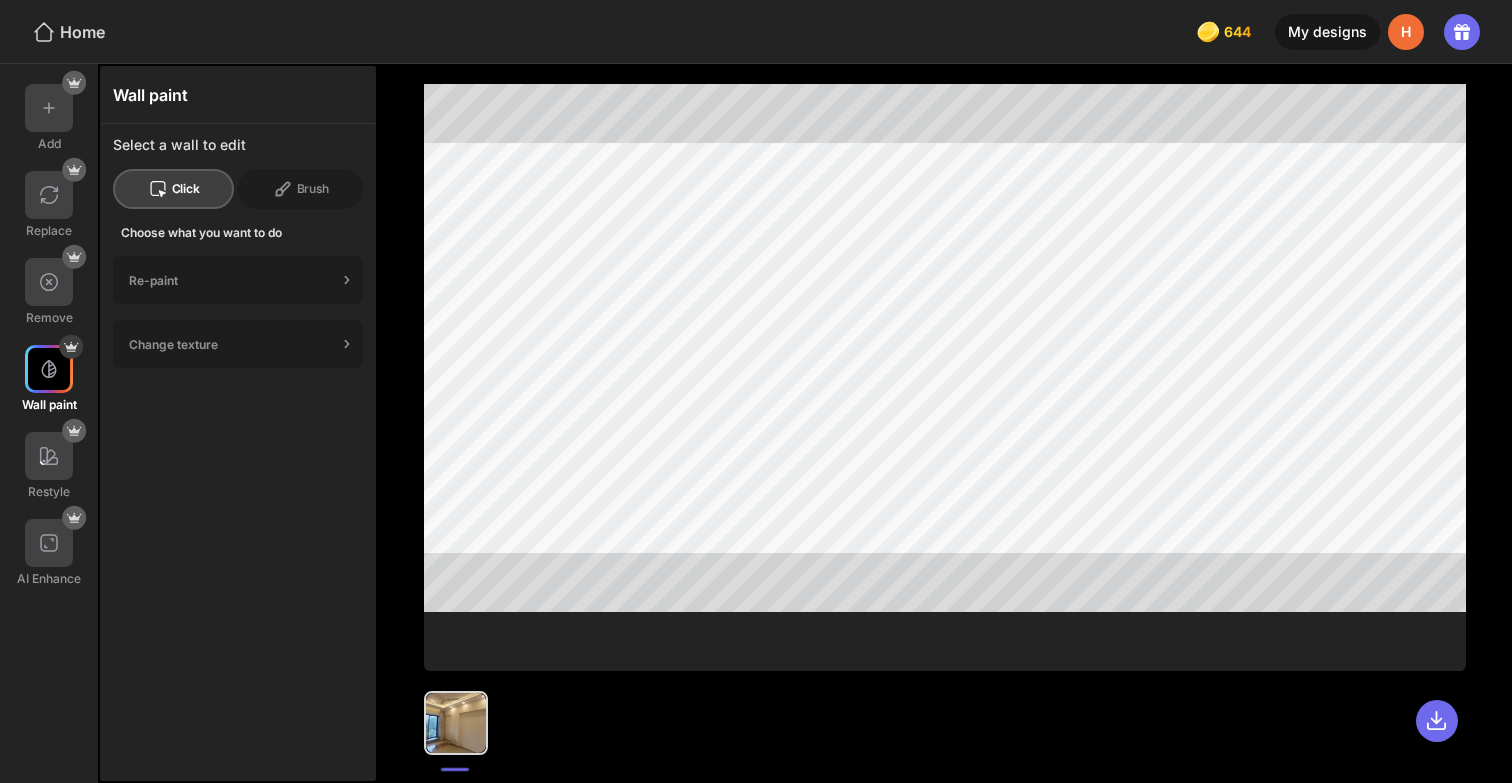 click on "Home" 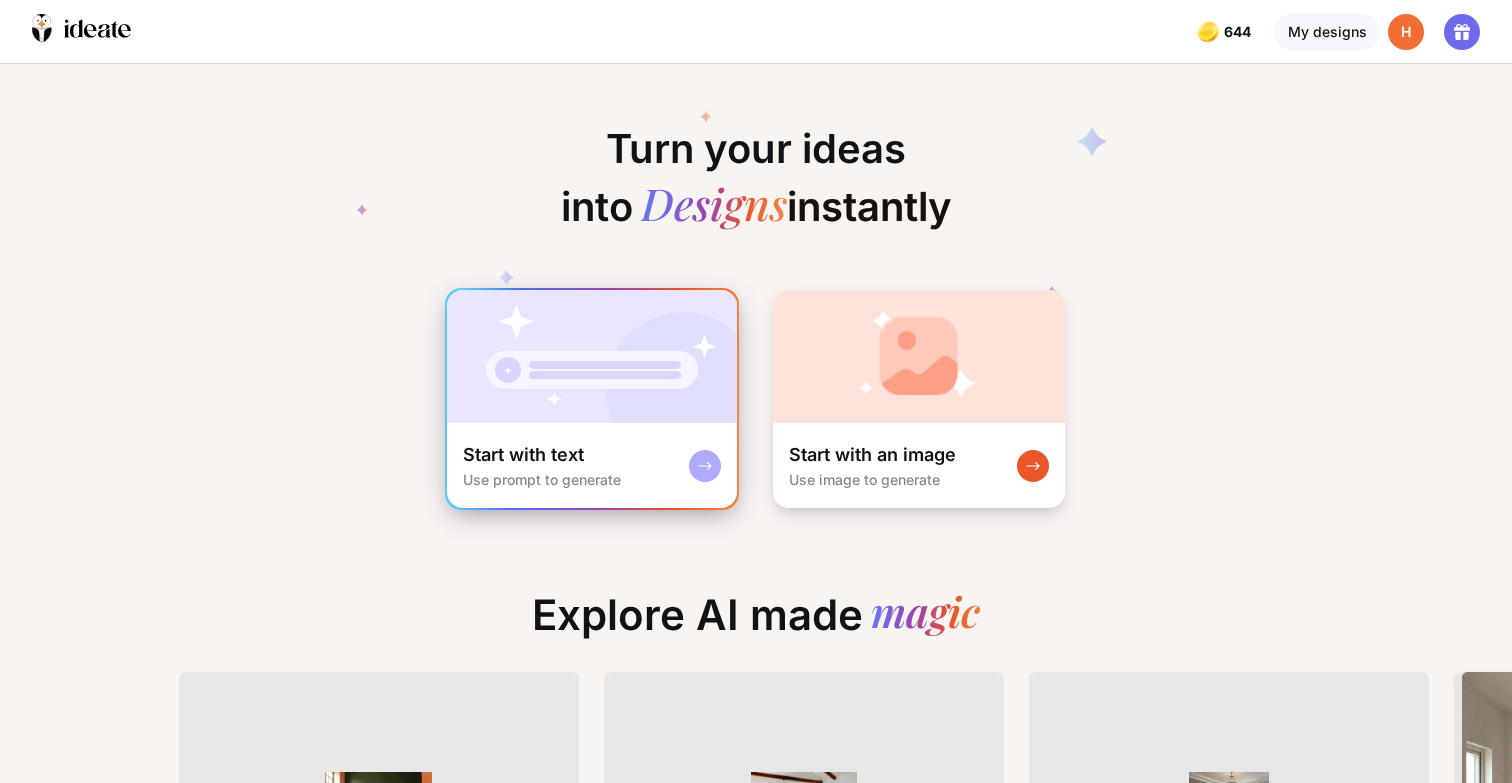 scroll, scrollTop: 0, scrollLeft: 10, axis: horizontal 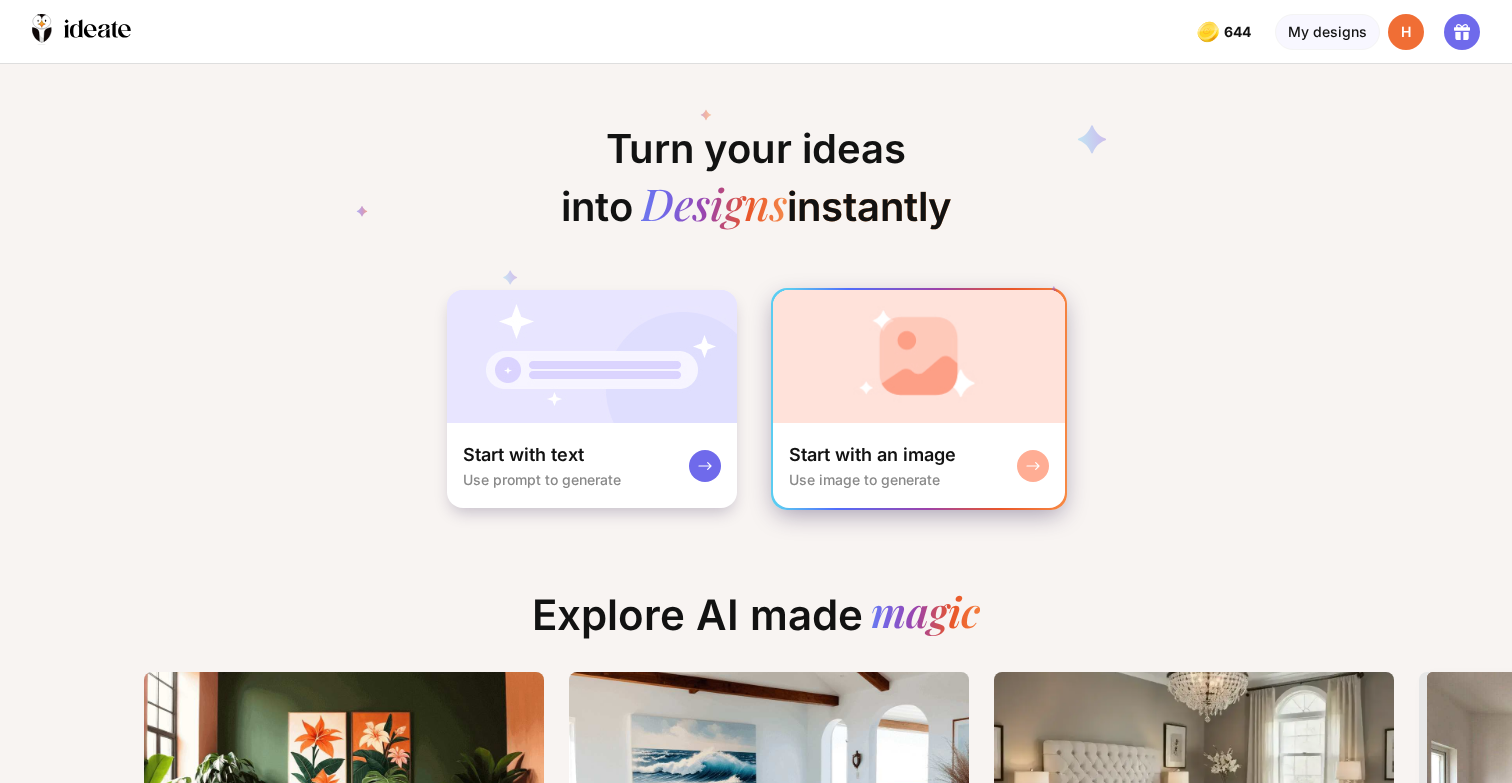 click at bounding box center (919, 356) 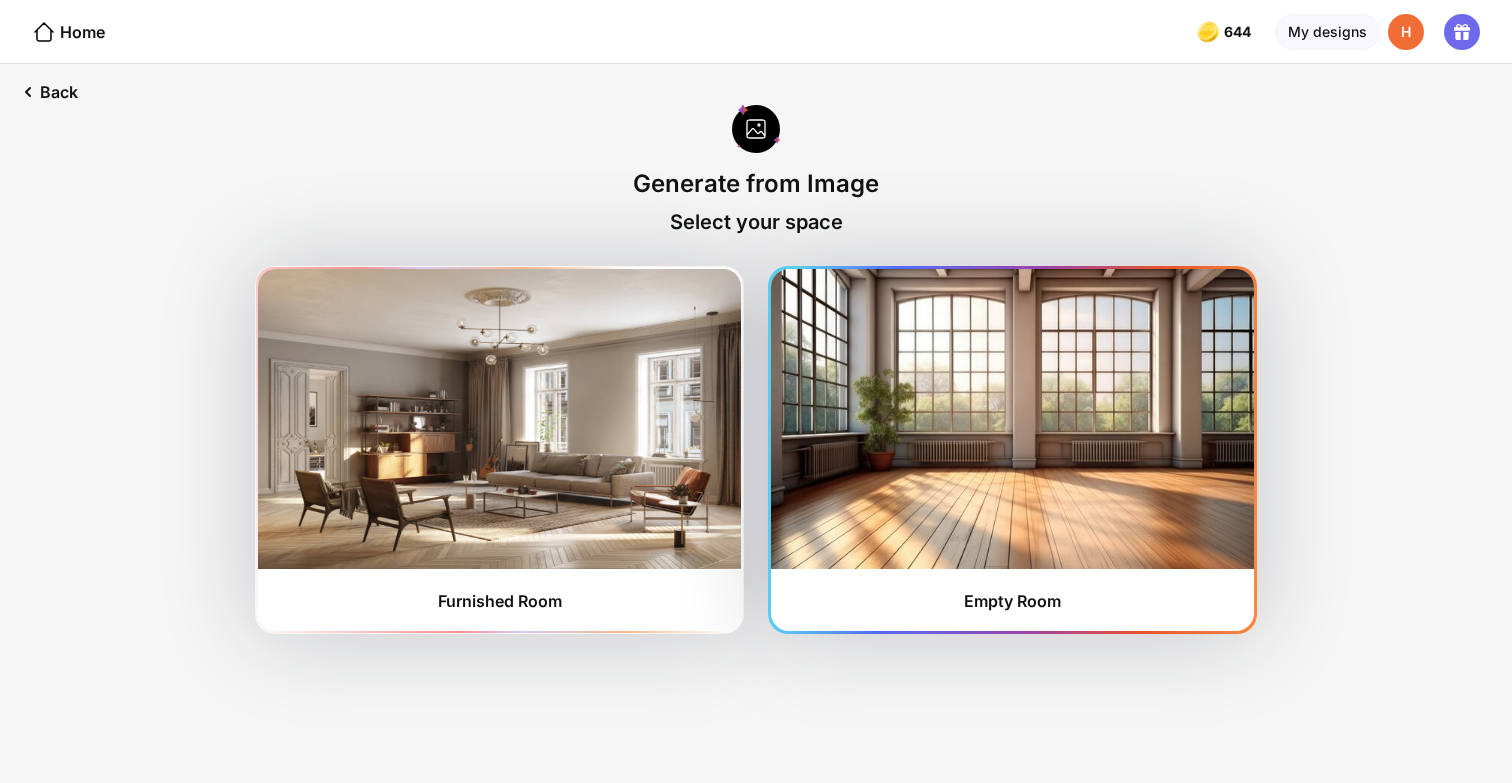 click at bounding box center (1012, 419) 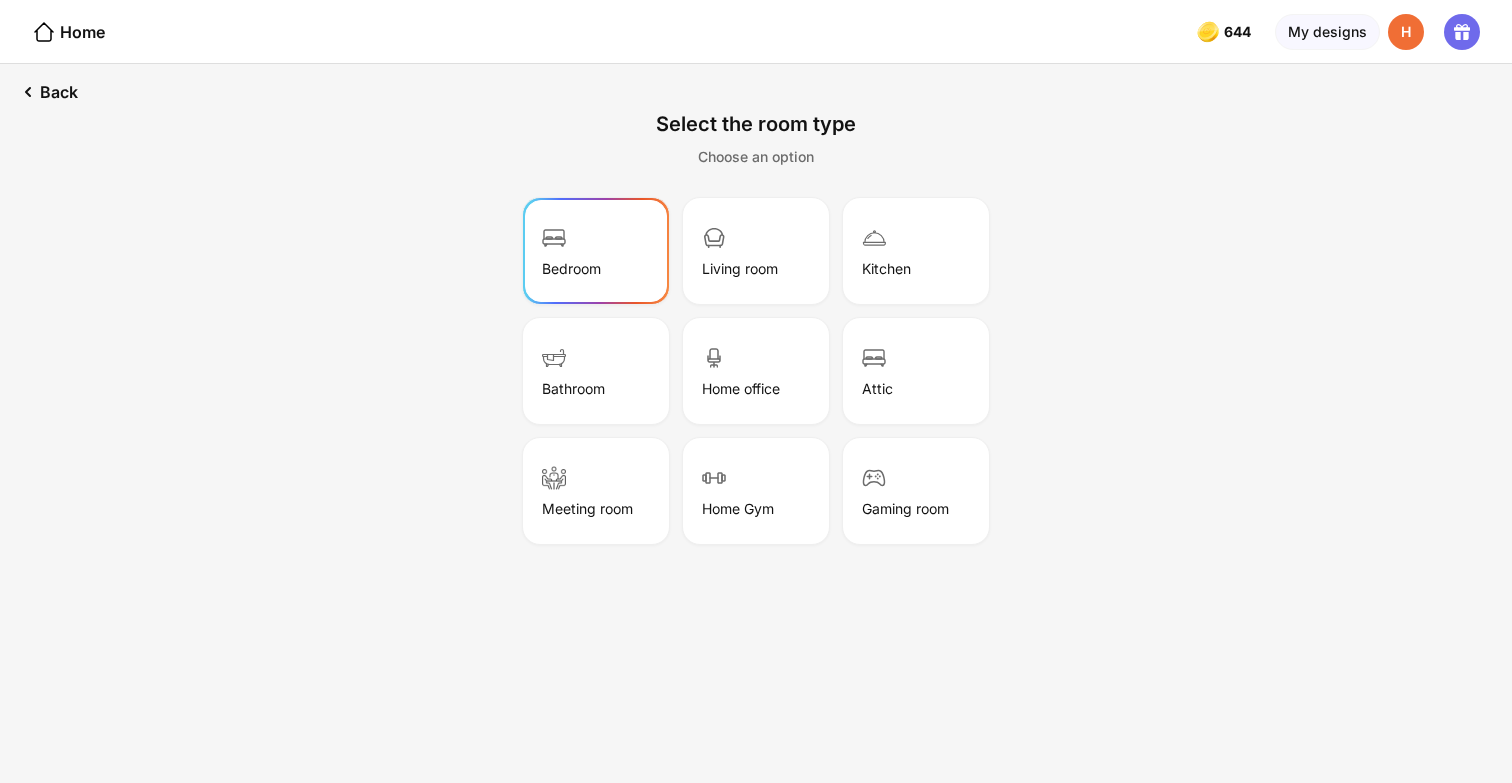 click on "Bedroom" at bounding box center [596, 251] 